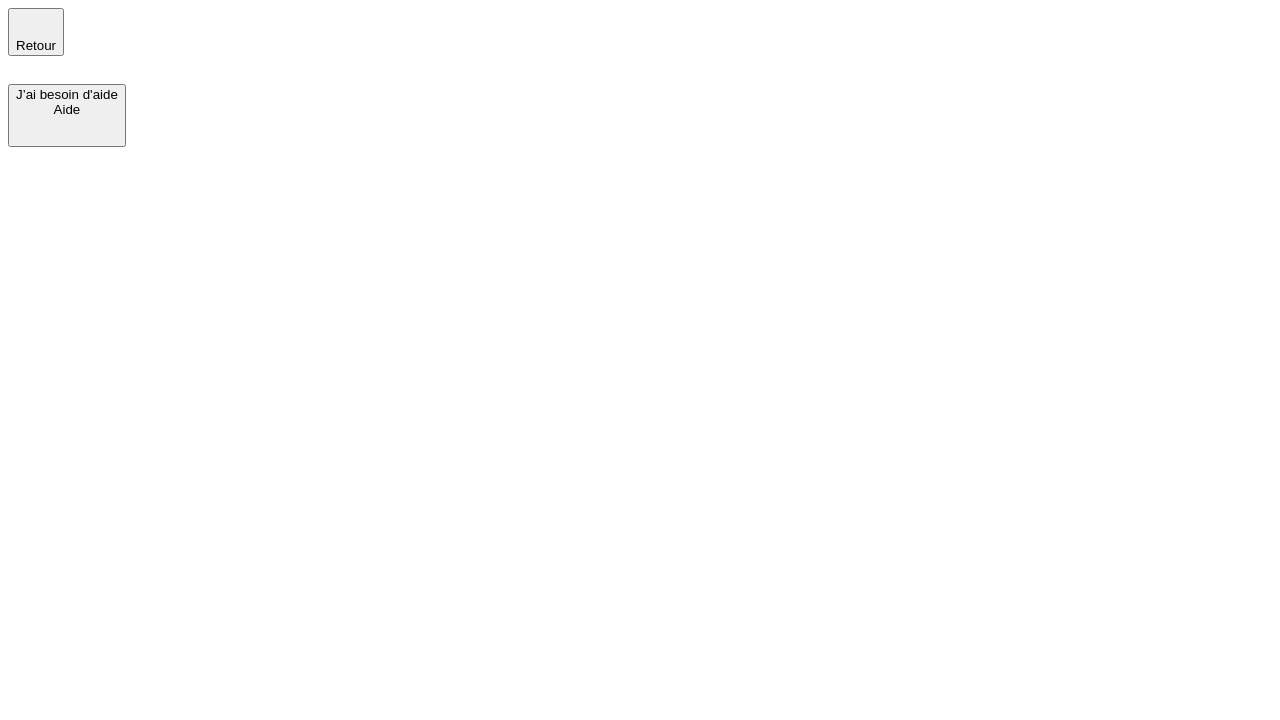 scroll, scrollTop: 0, scrollLeft: 0, axis: both 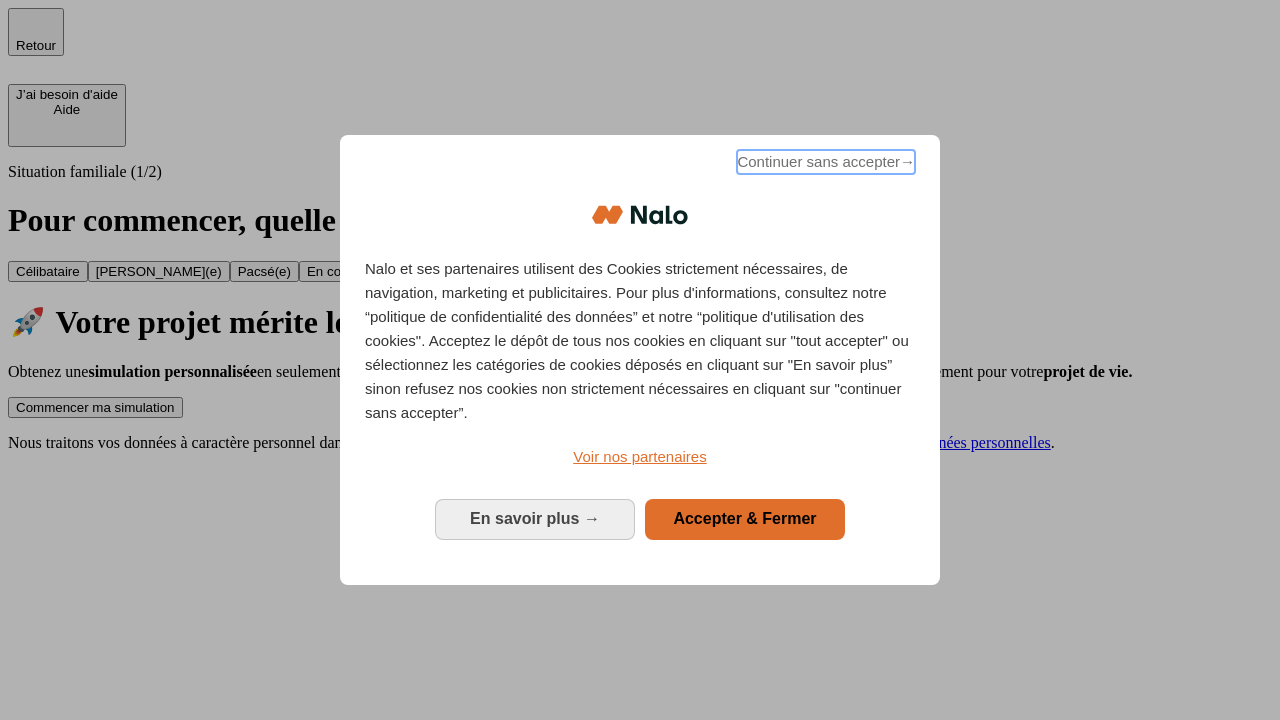click on "Continuer sans accepter  →" at bounding box center (826, 162) 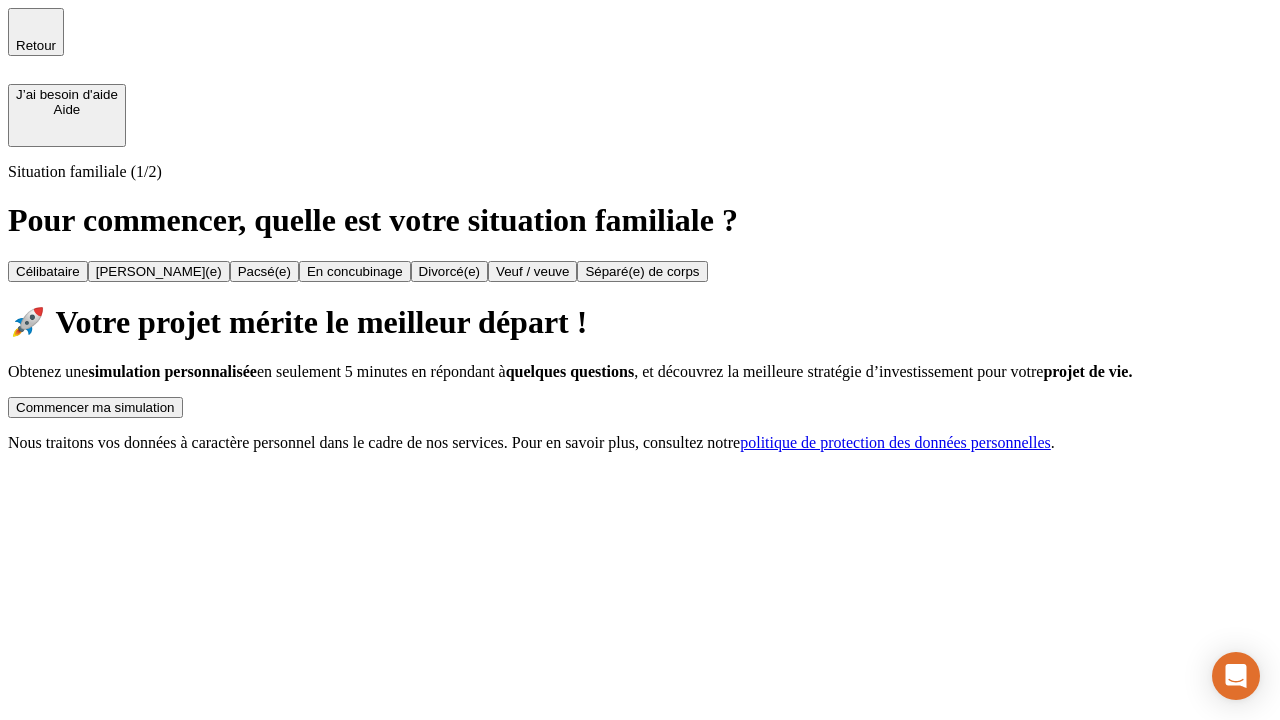 click on "Commencer ma simulation" at bounding box center [95, 407] 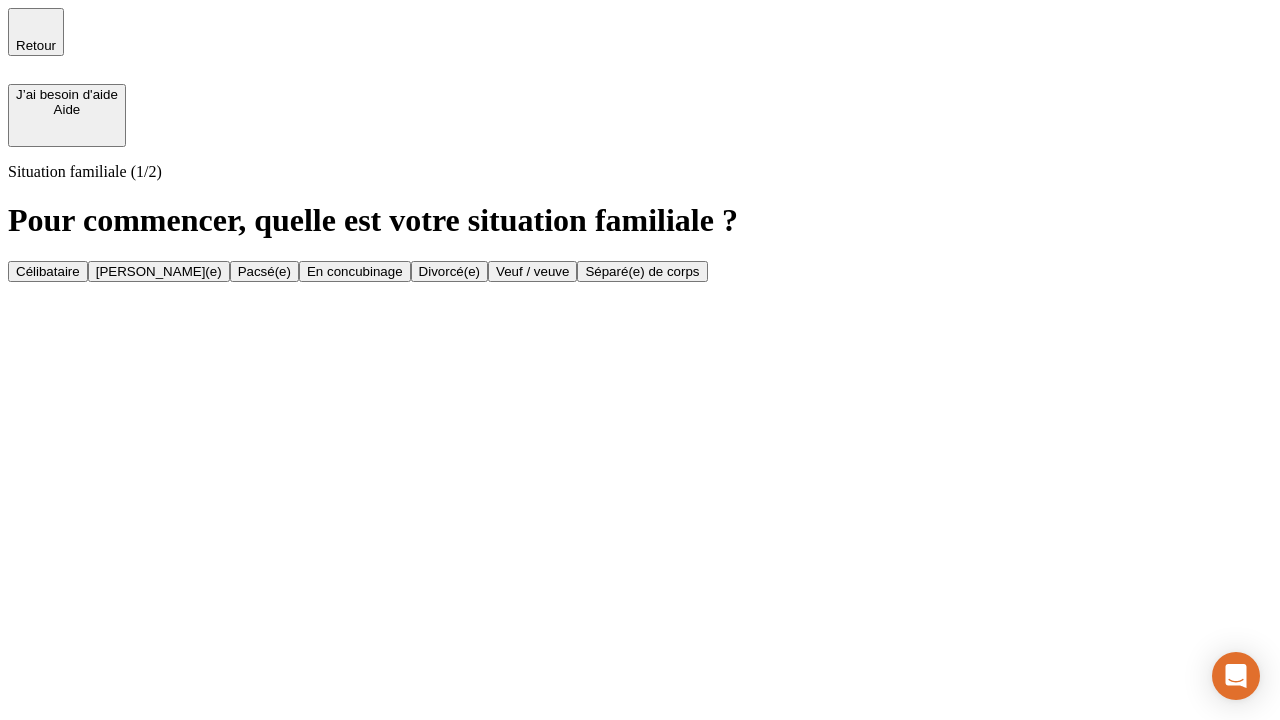 click on "Veuf / veuve" at bounding box center (532, 271) 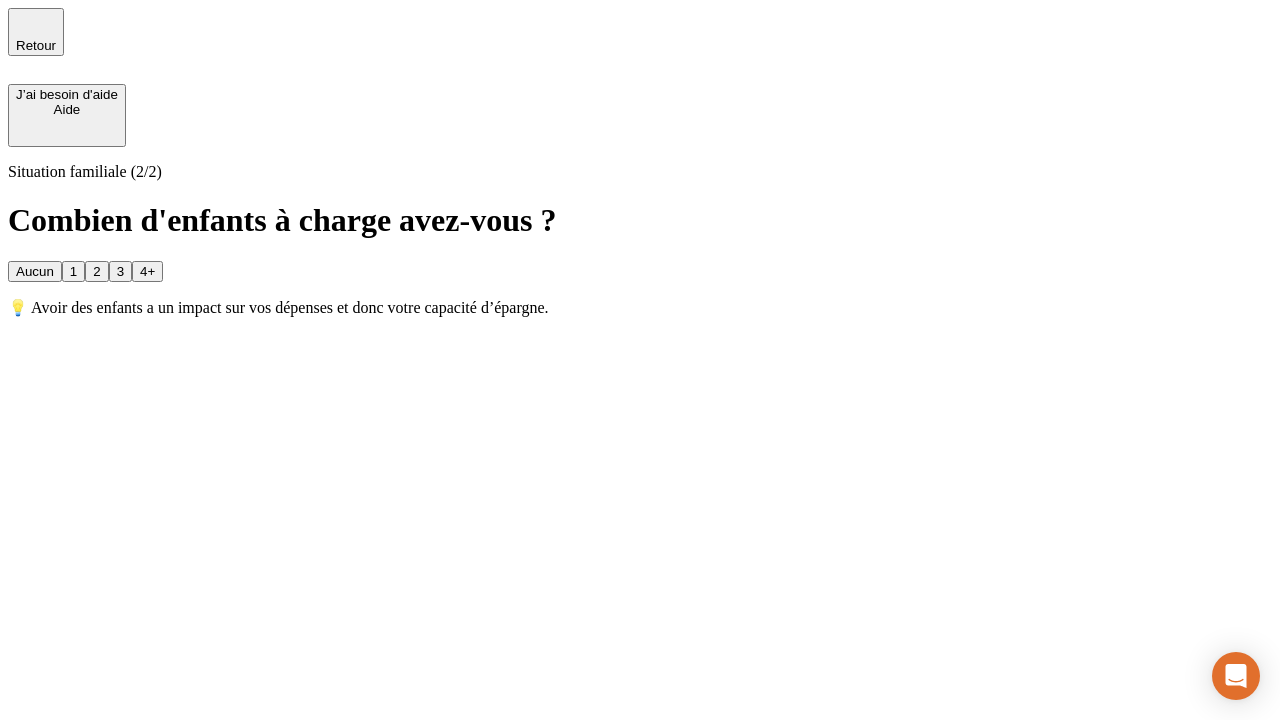 click on "1" at bounding box center (73, 271) 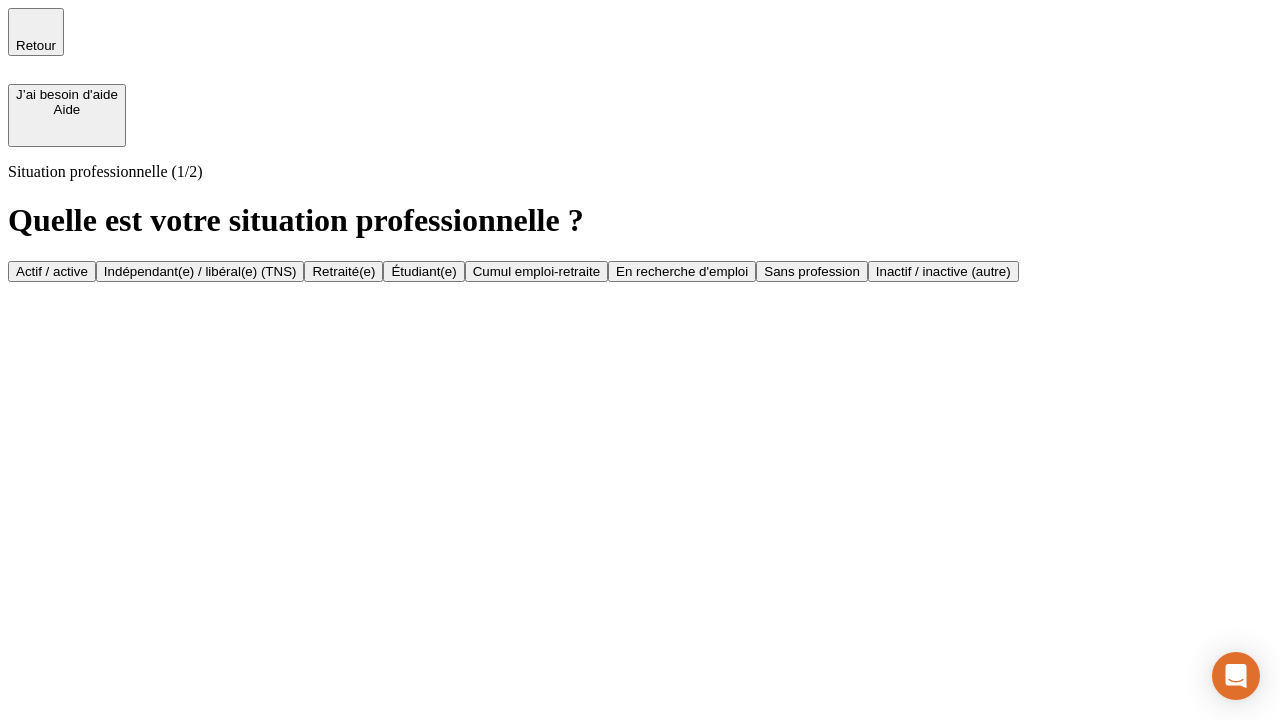 click on "Retraité(e)" at bounding box center (343, 271) 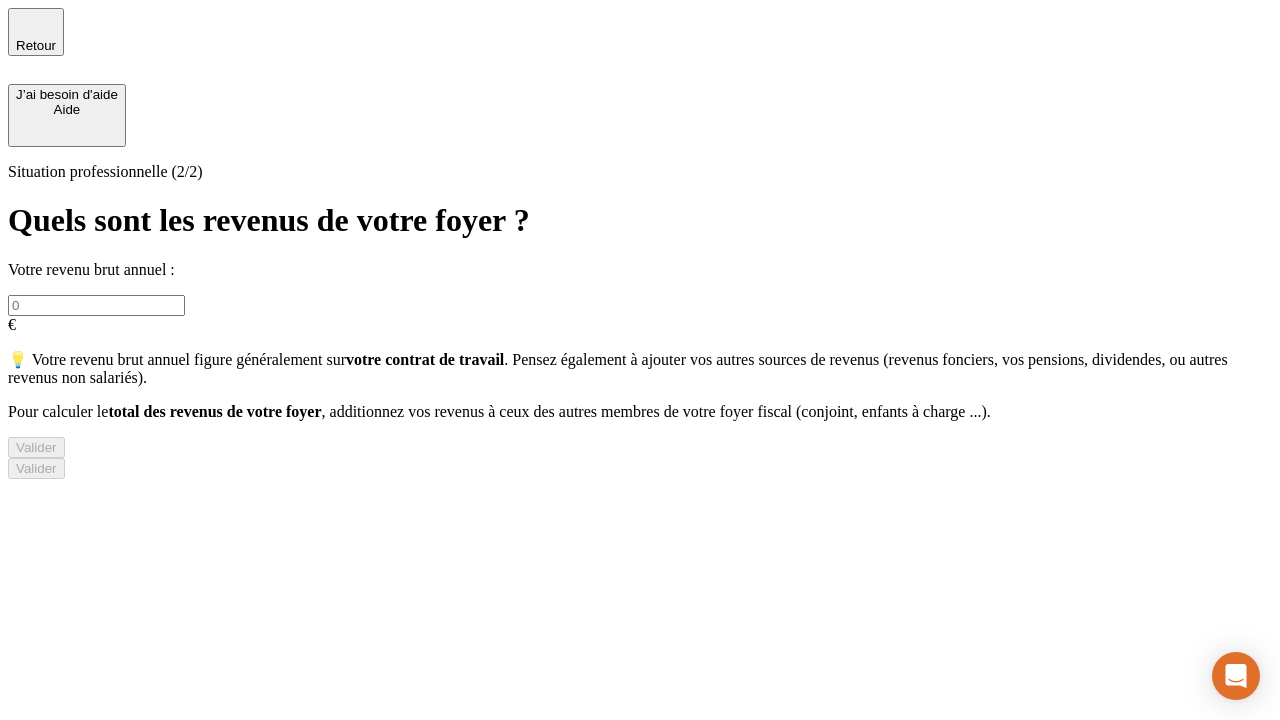 click at bounding box center (96, 305) 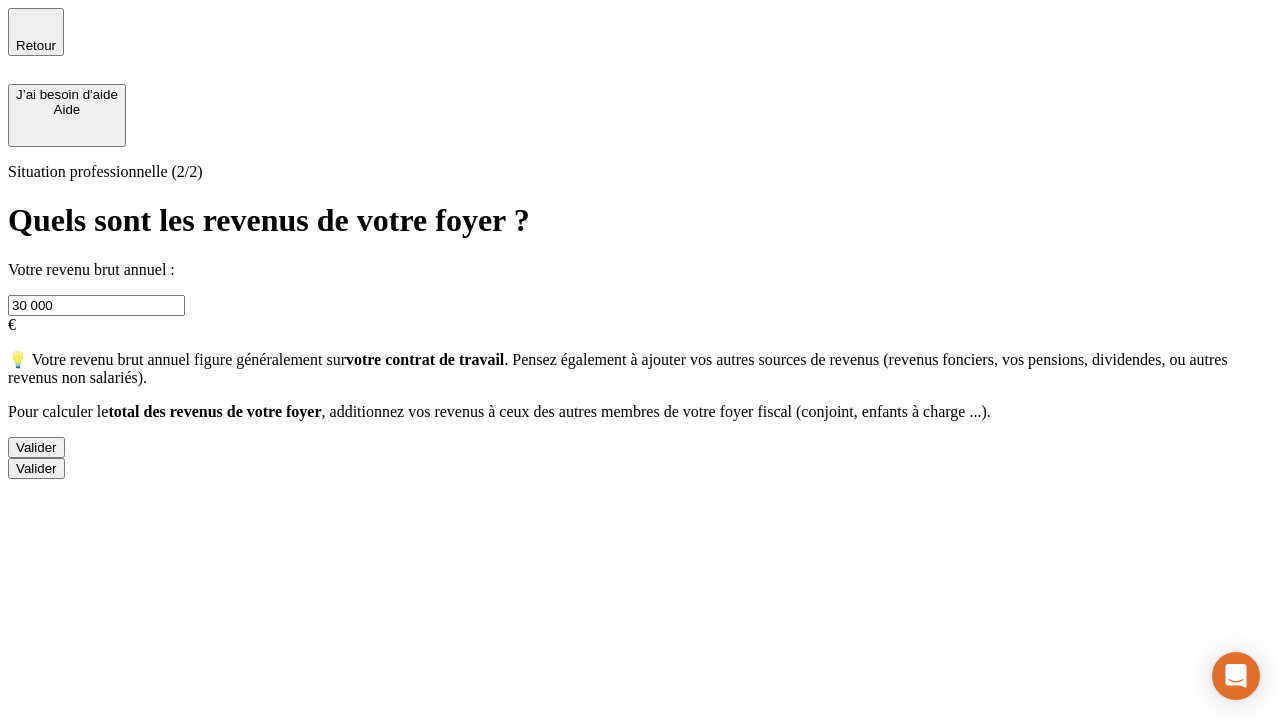 type on "30 000" 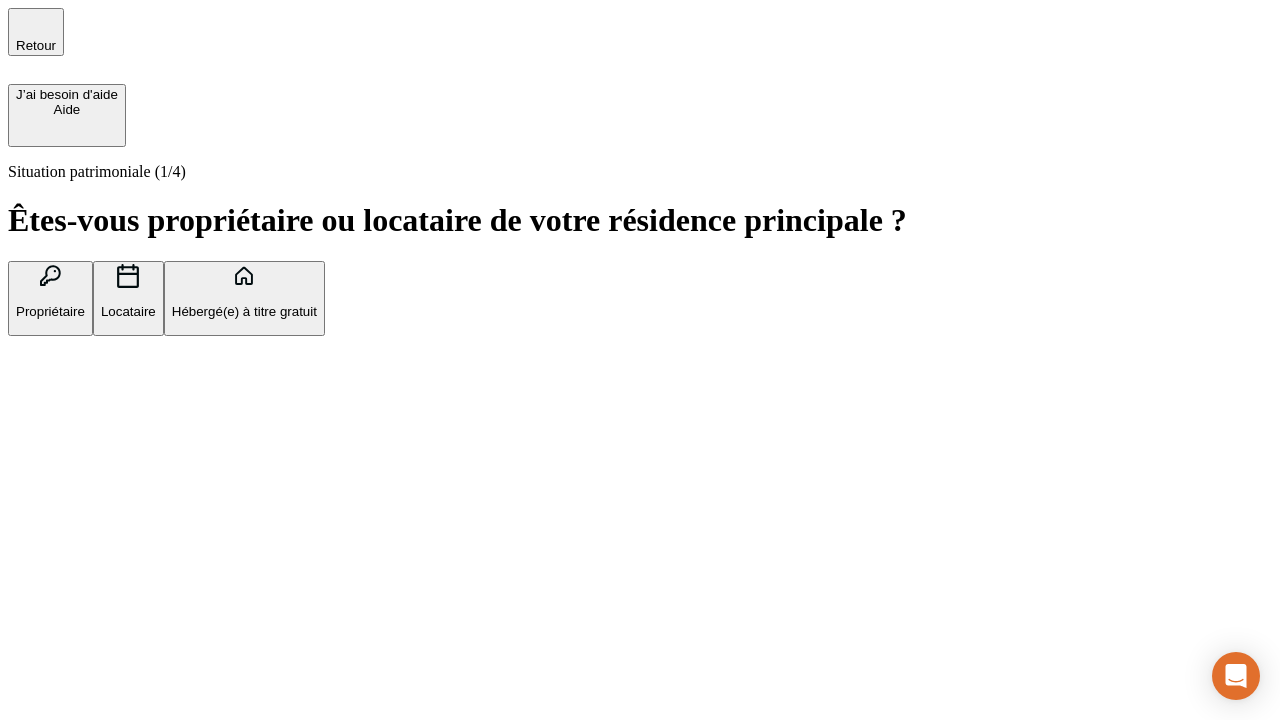 click on "Locataire" at bounding box center (128, 311) 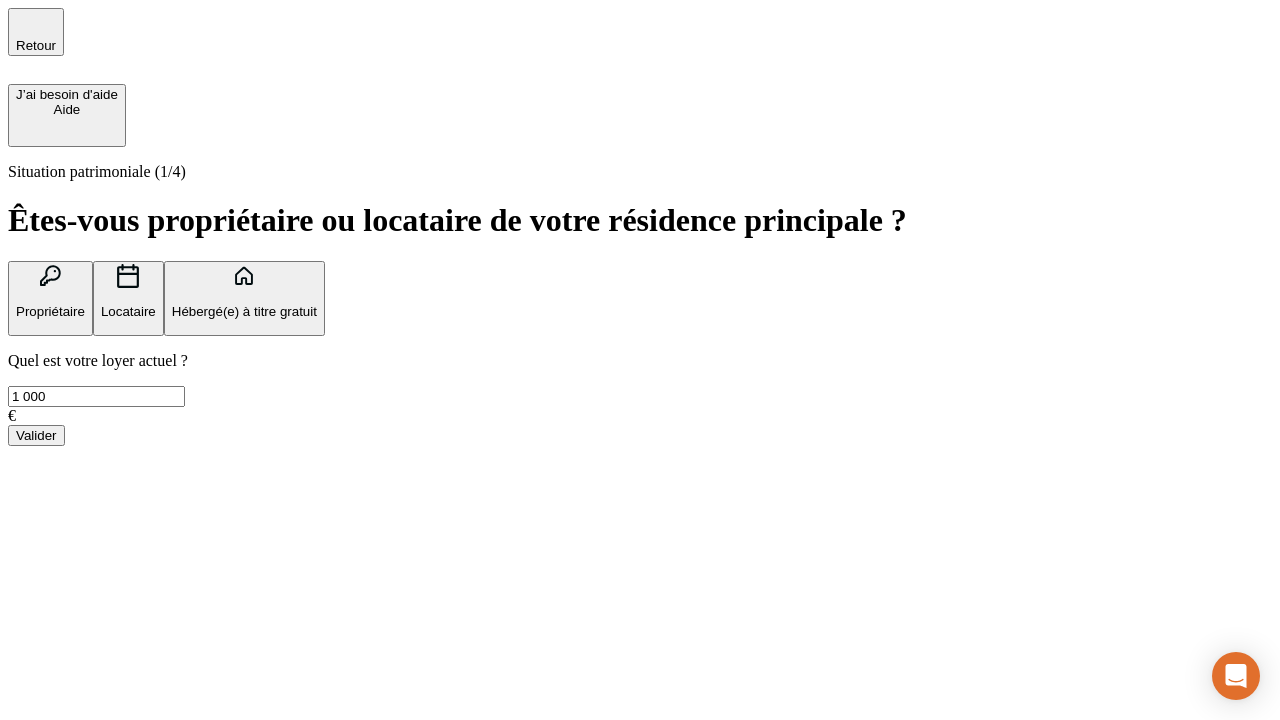 type on "1 000" 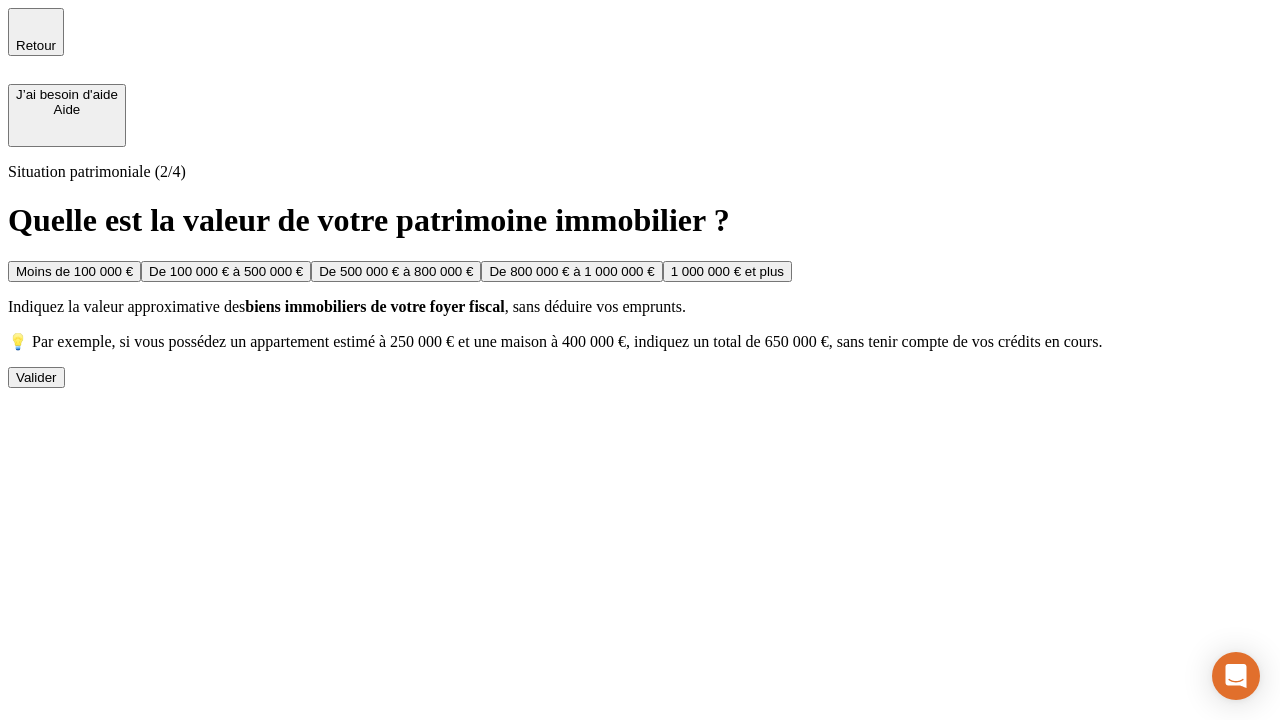 click on "Moins de 100 000 €" at bounding box center (74, 271) 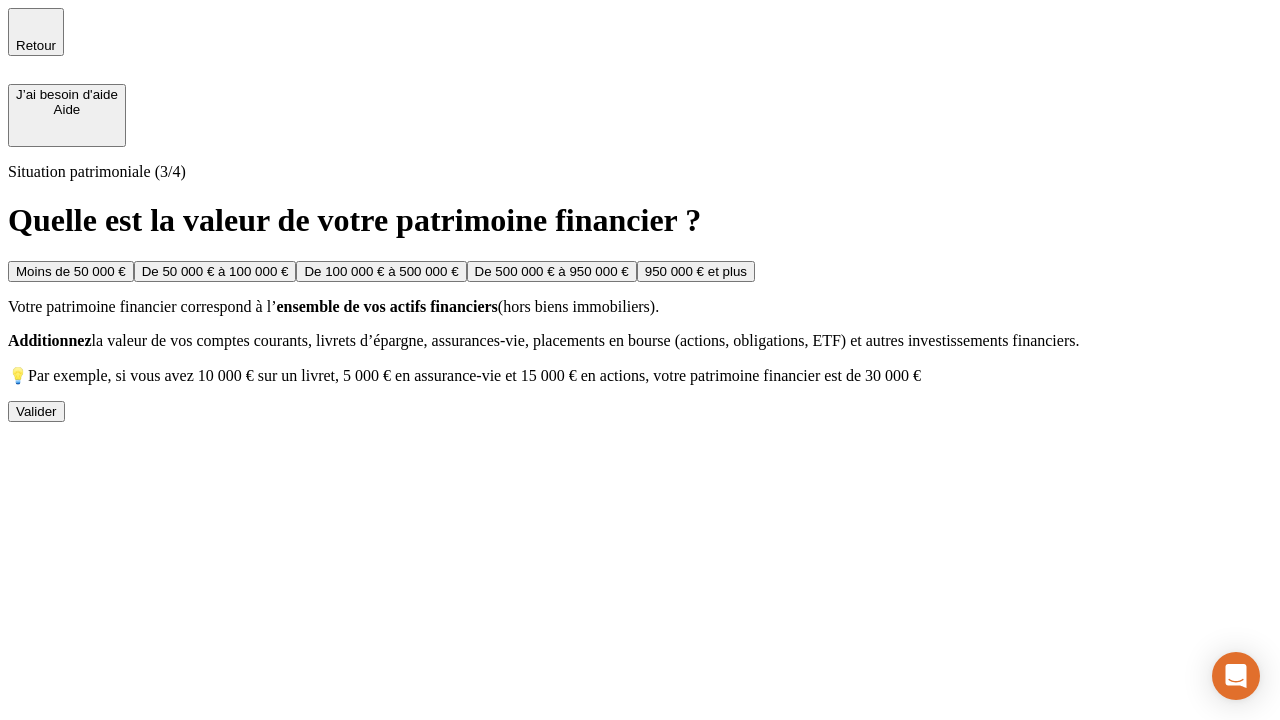 click on "Moins de 50 000 €" at bounding box center (71, 271) 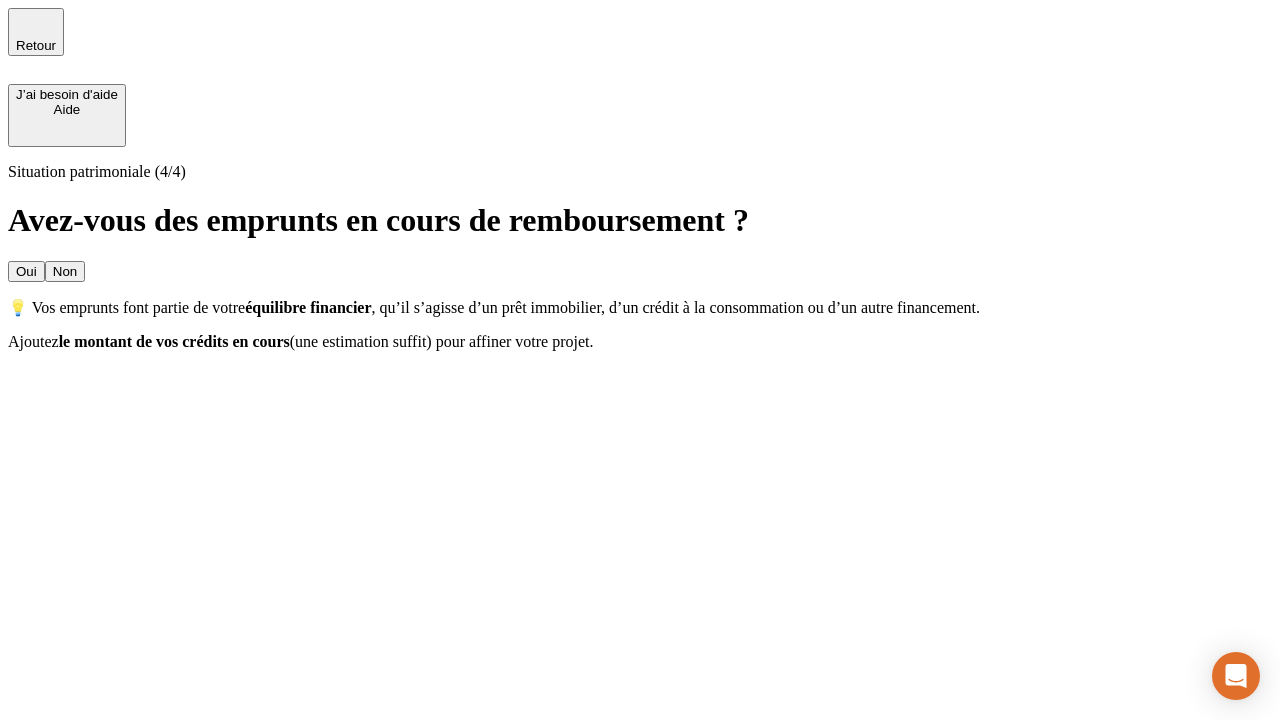 click on "Non" at bounding box center (65, 271) 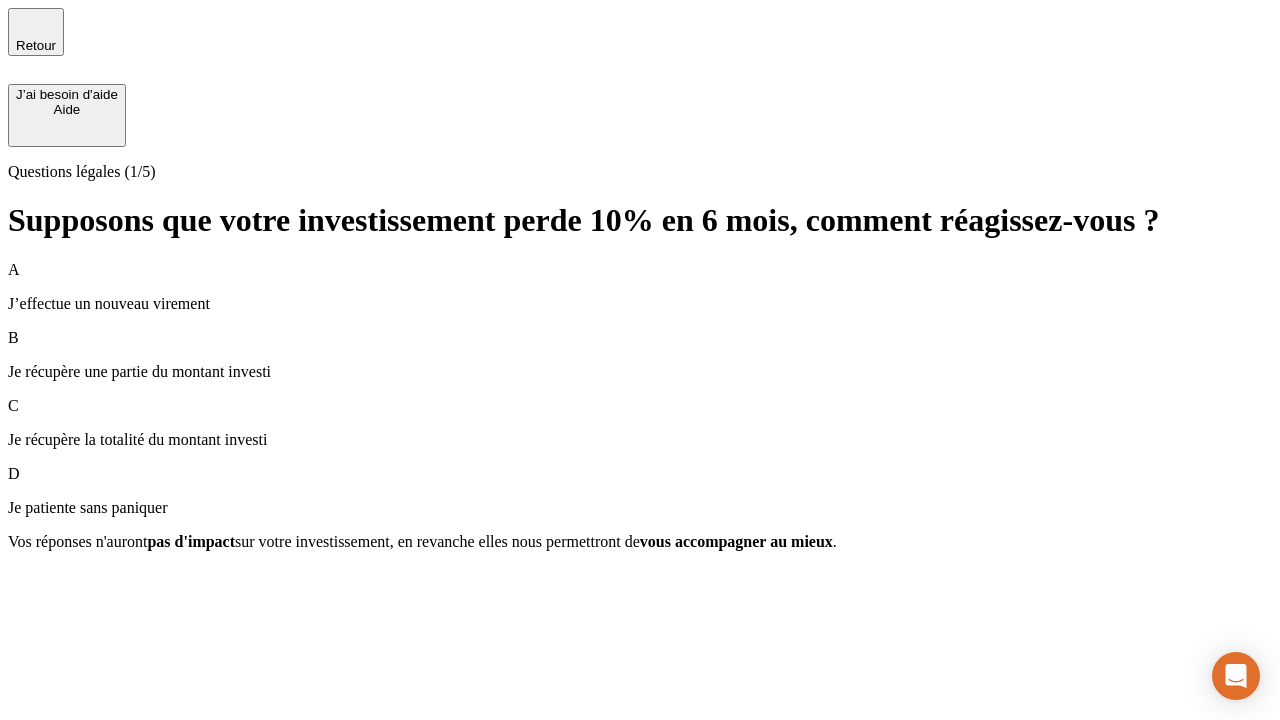click on "Je récupère une partie du montant investi" at bounding box center (640, 372) 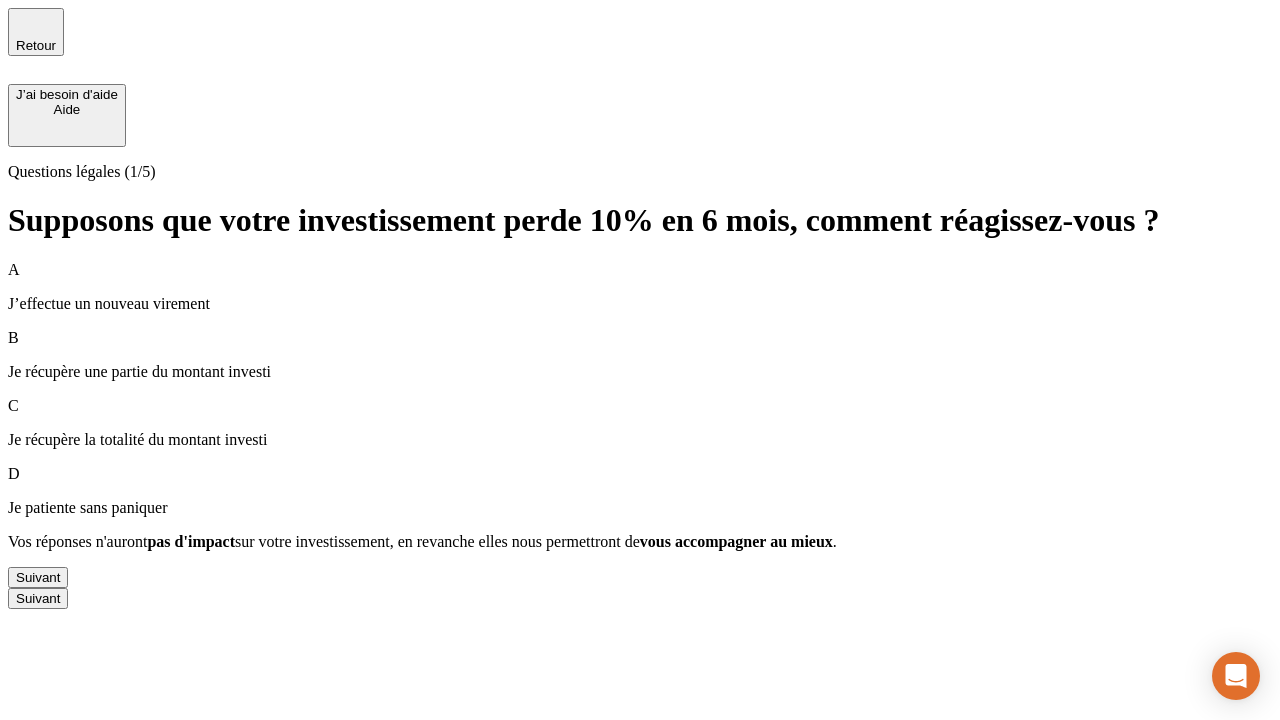 click on "Suivant" at bounding box center (38, 577) 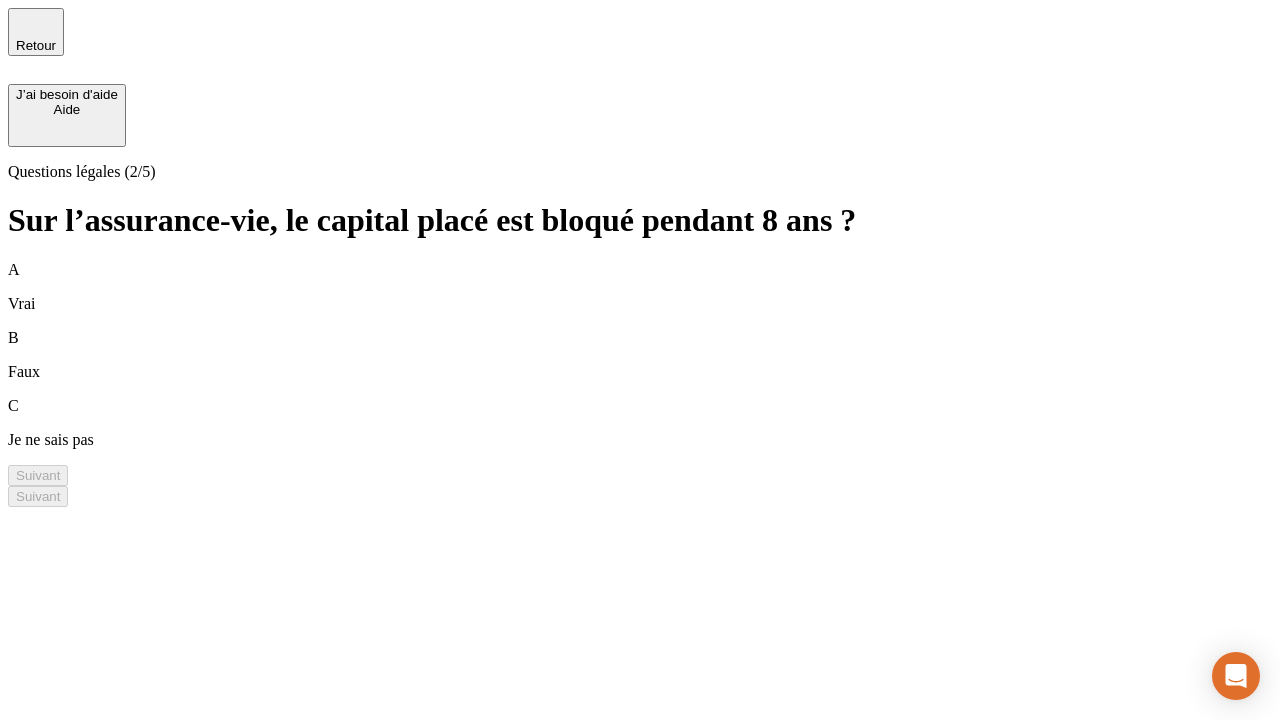 click on "B Faux" at bounding box center [640, 355] 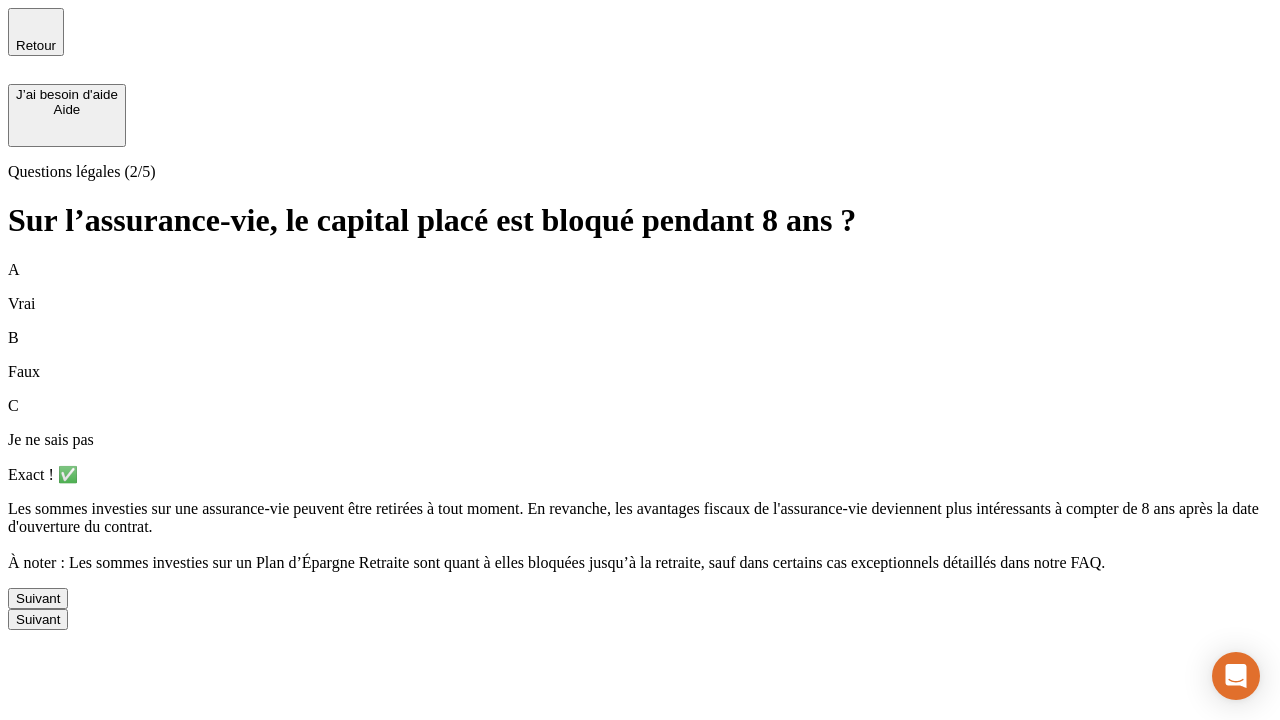 click on "Suivant" at bounding box center [38, 598] 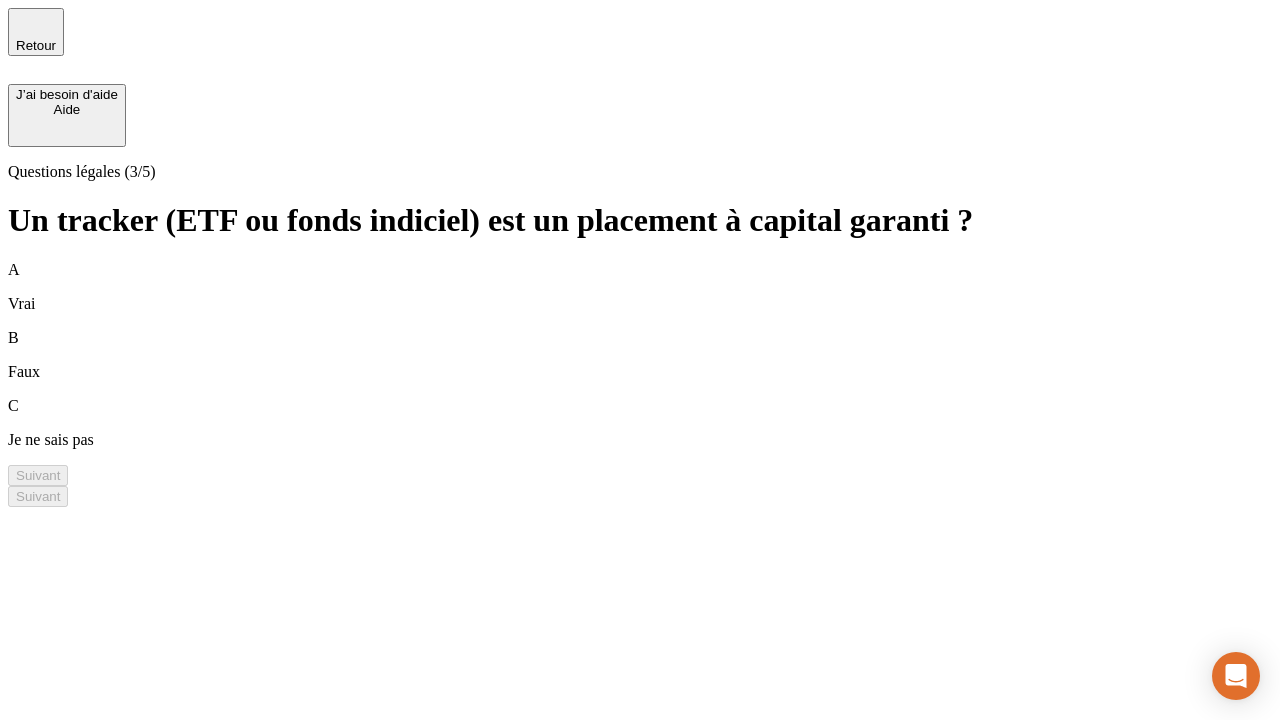 click on "B Faux" at bounding box center [640, 355] 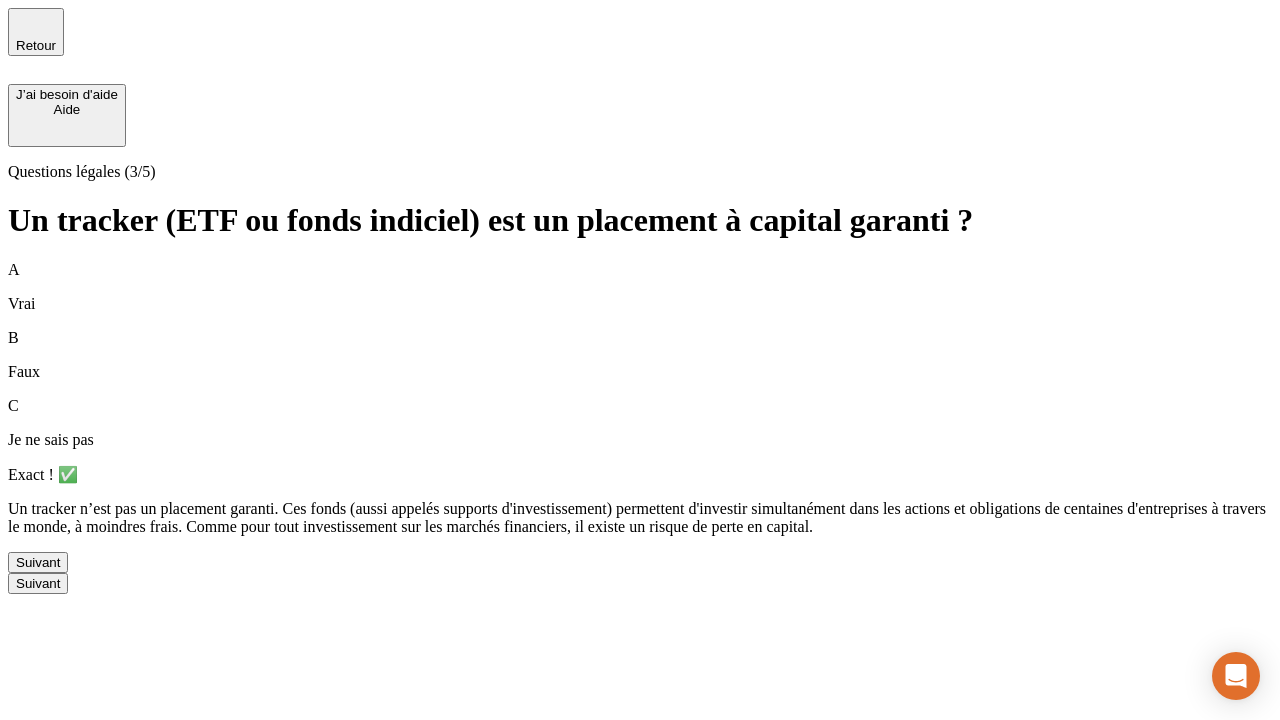 click on "Suivant" at bounding box center [38, 562] 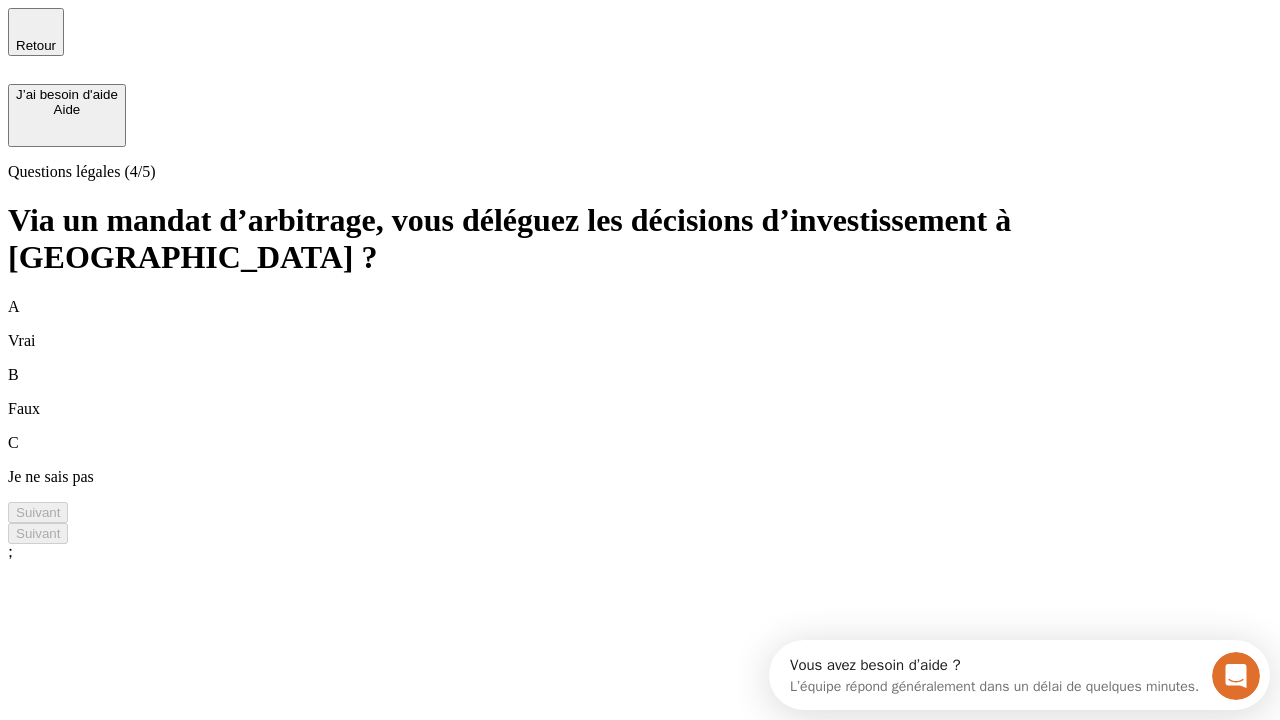 scroll, scrollTop: 0, scrollLeft: 0, axis: both 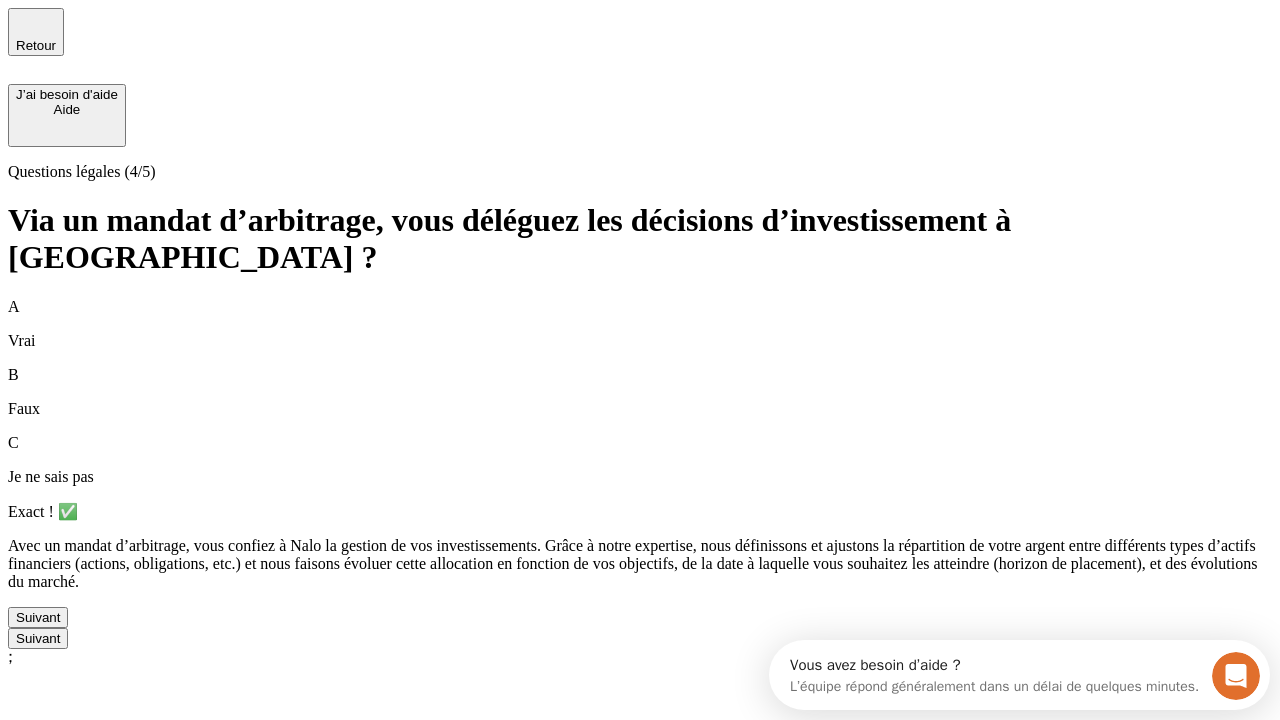 click on "Suivant" at bounding box center (38, 617) 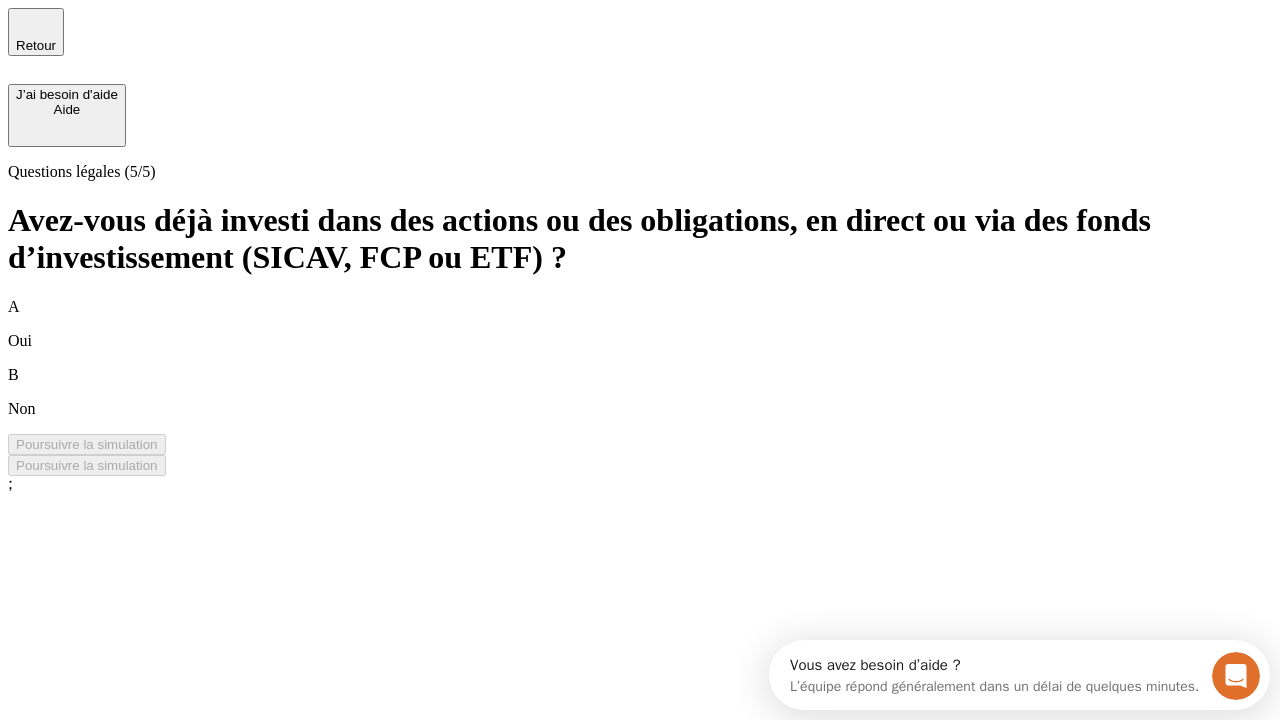click on "A Oui" at bounding box center [640, 324] 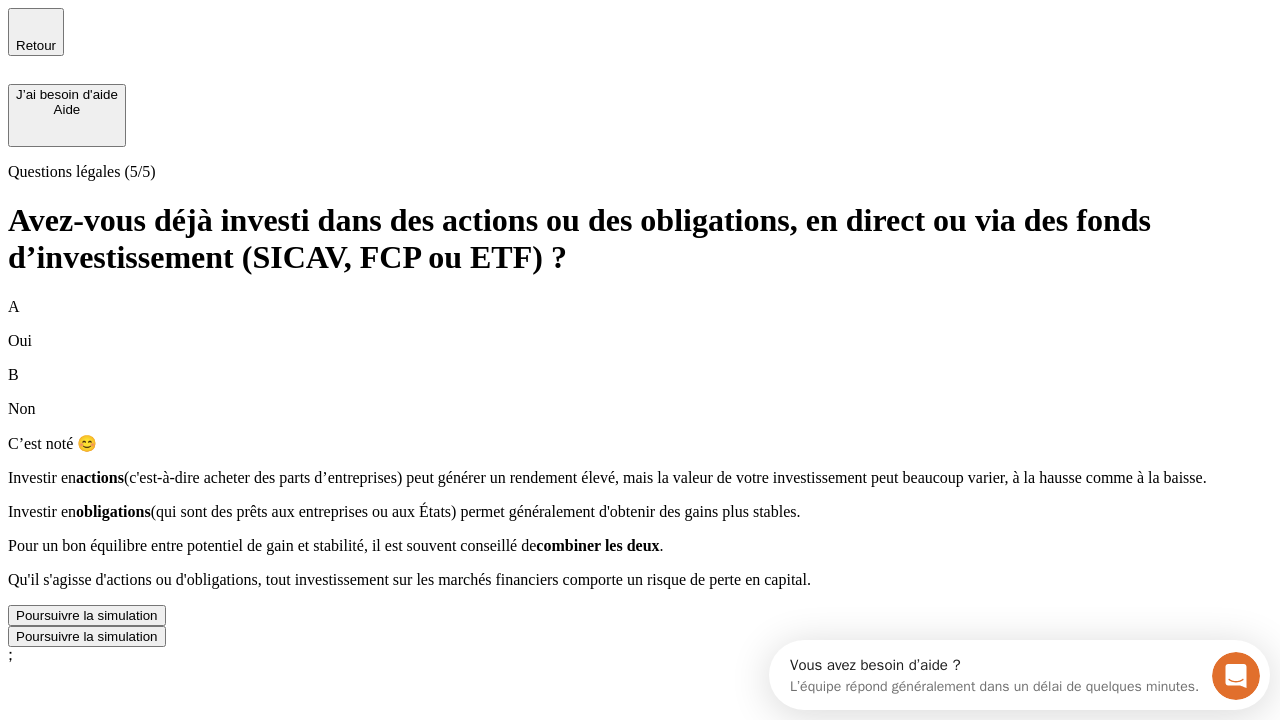 click on "Poursuivre la simulation" at bounding box center [87, 615] 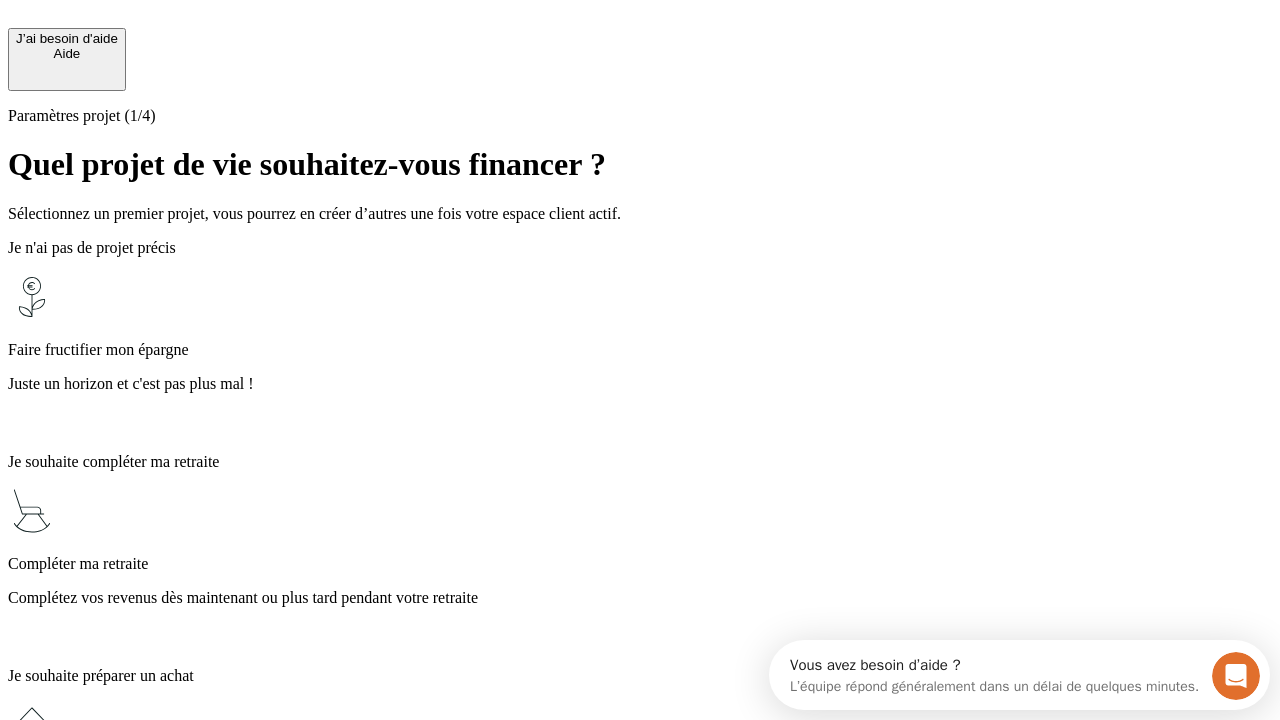 click on "Complétez vos revenus dès maintenant ou plus tard pendant votre retraite" at bounding box center (640, 598) 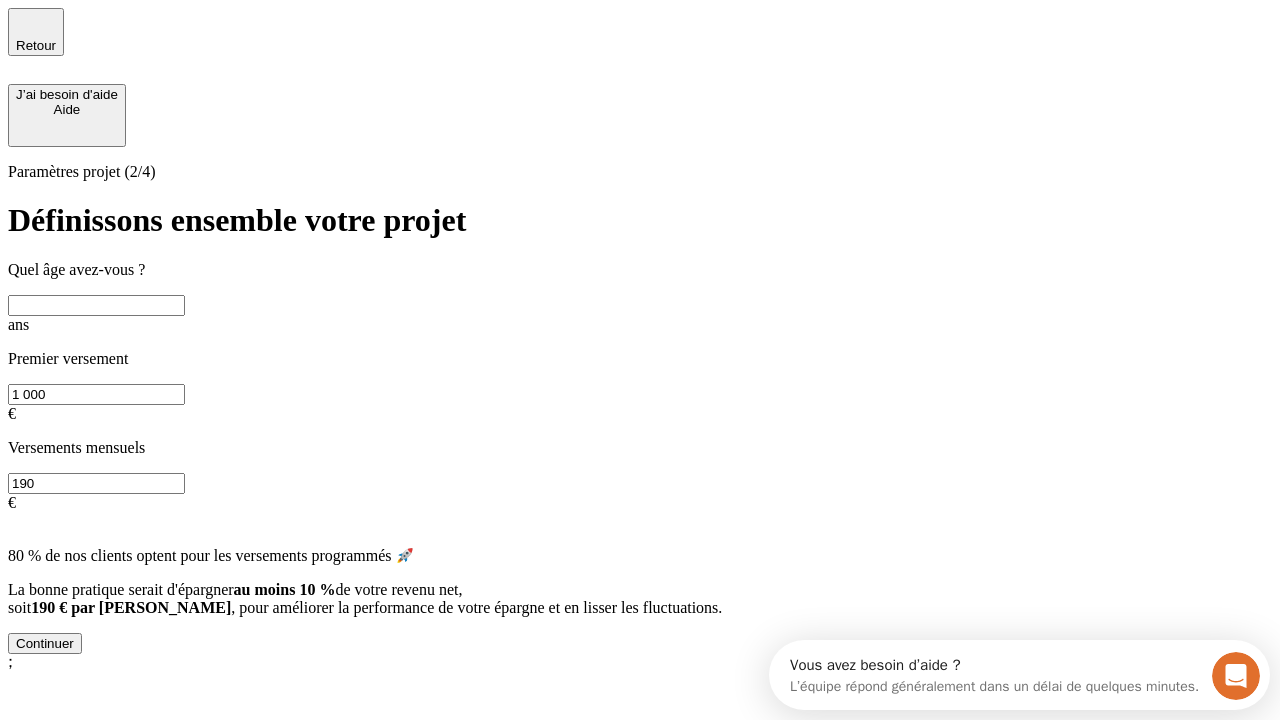 scroll, scrollTop: 18, scrollLeft: 0, axis: vertical 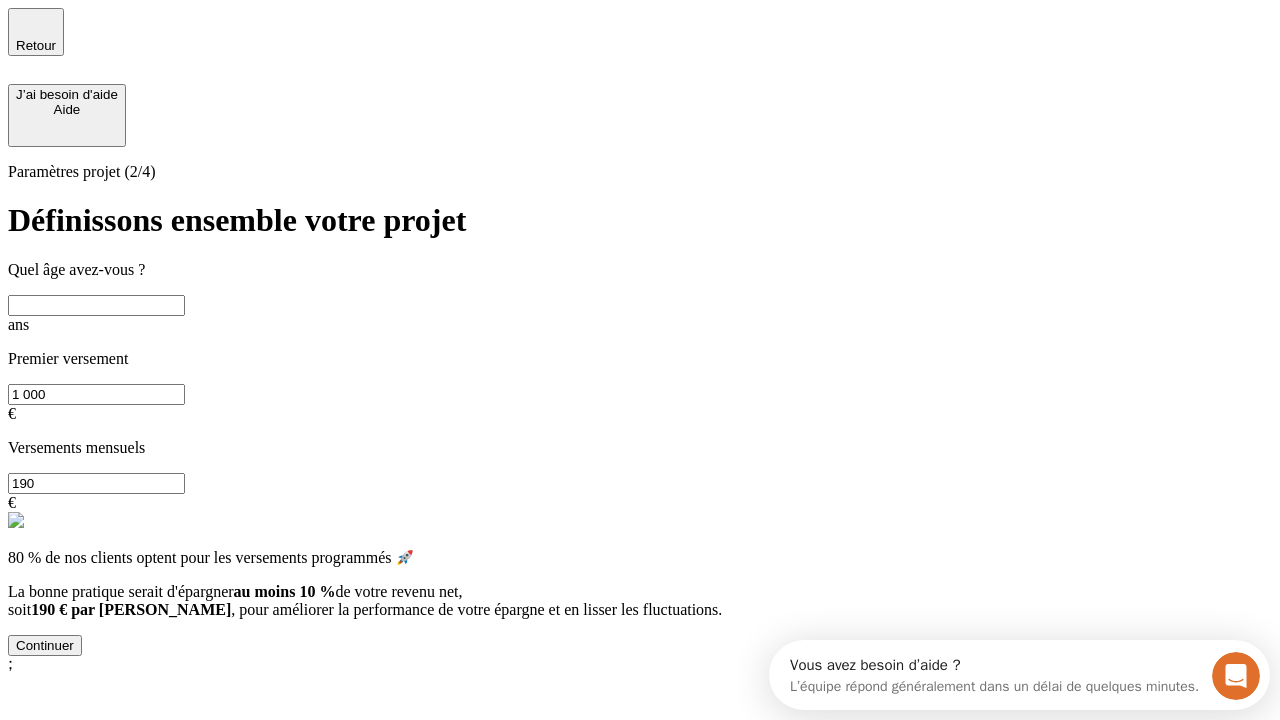 click at bounding box center (96, 305) 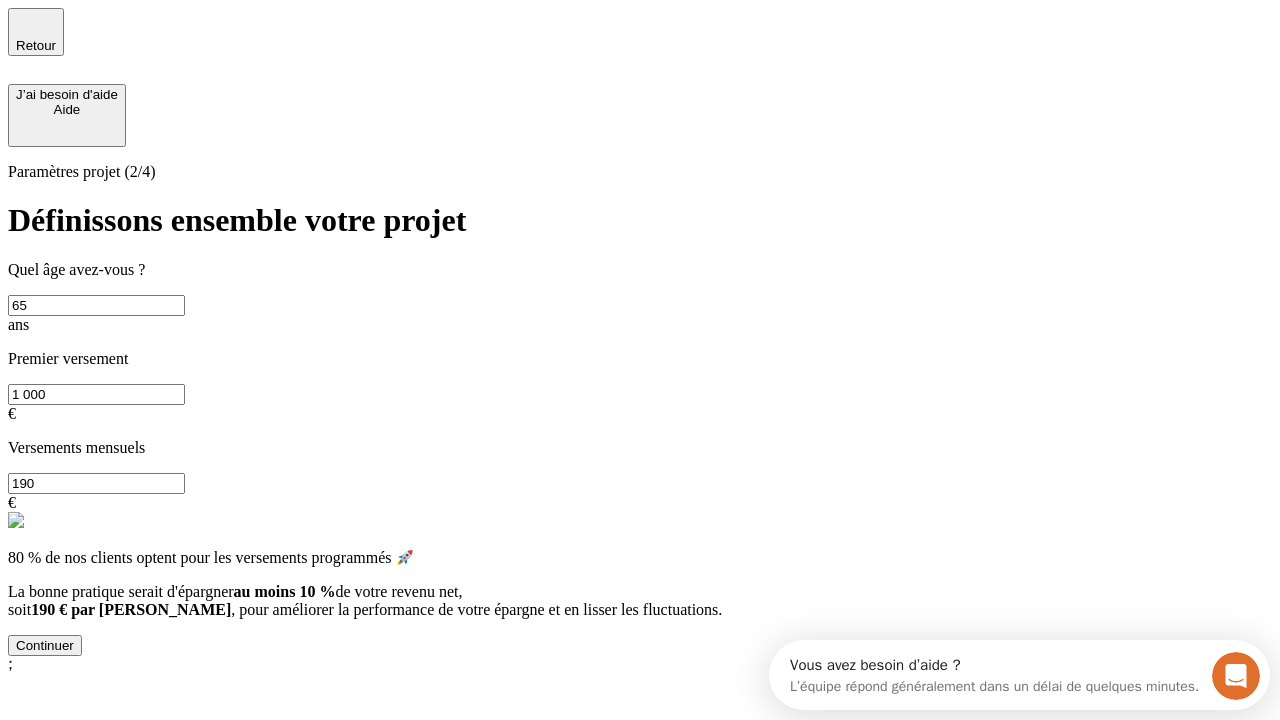 type on "65" 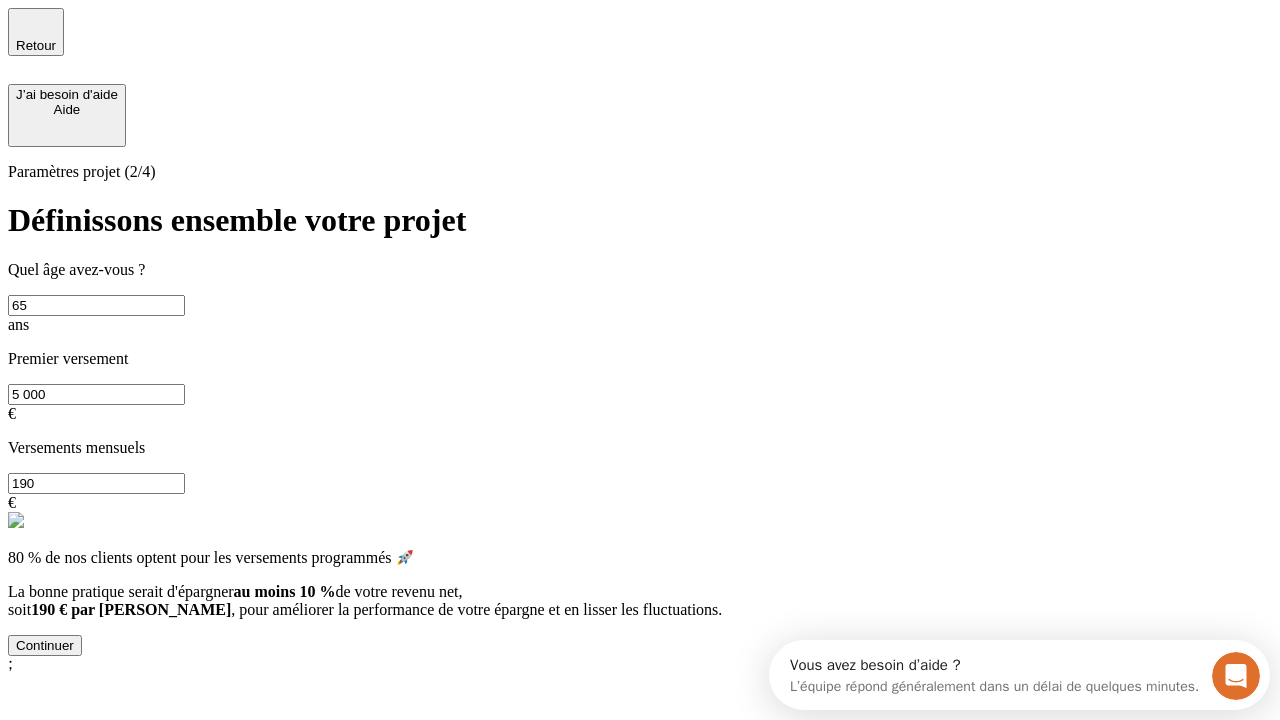 type on "5 000" 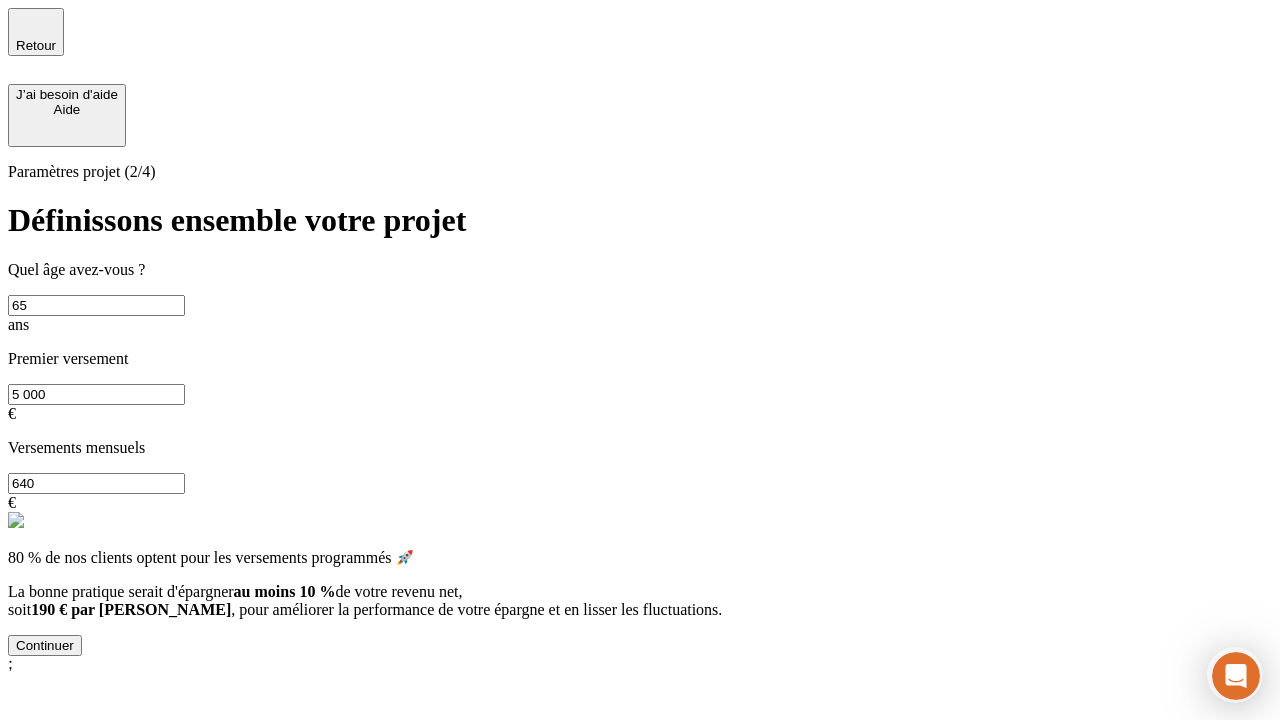 type on "640" 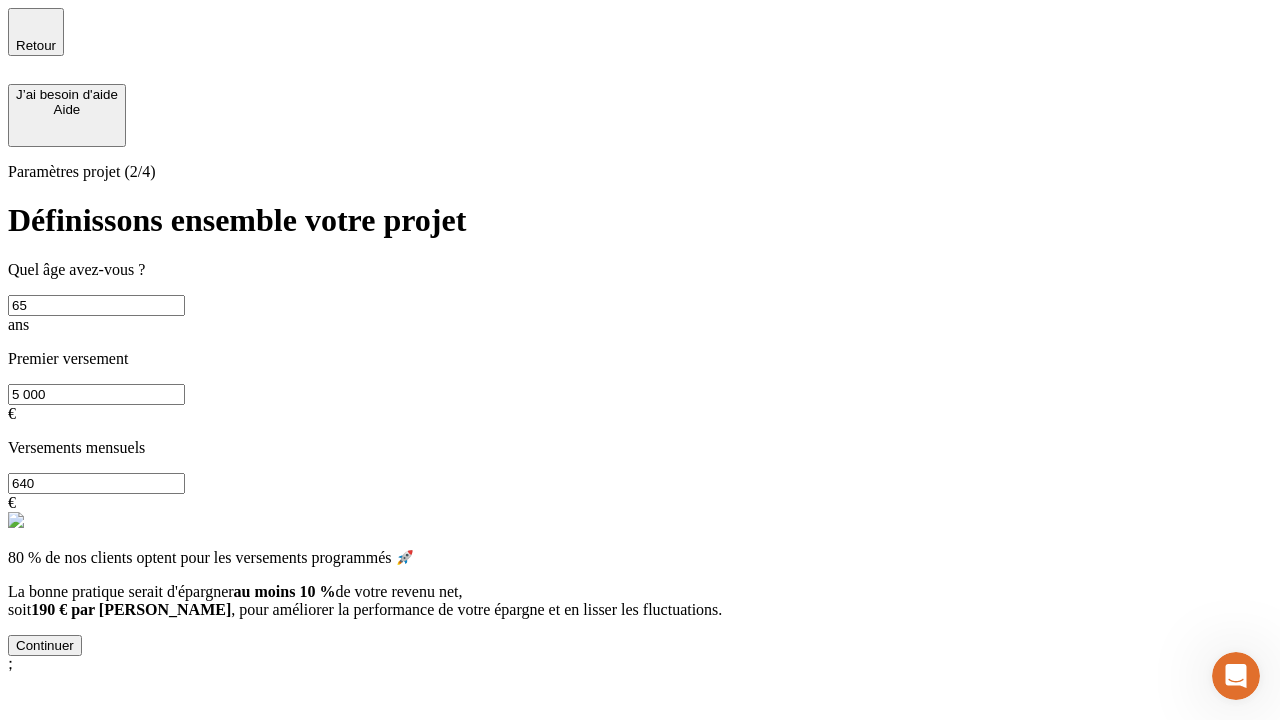 scroll, scrollTop: 0, scrollLeft: 0, axis: both 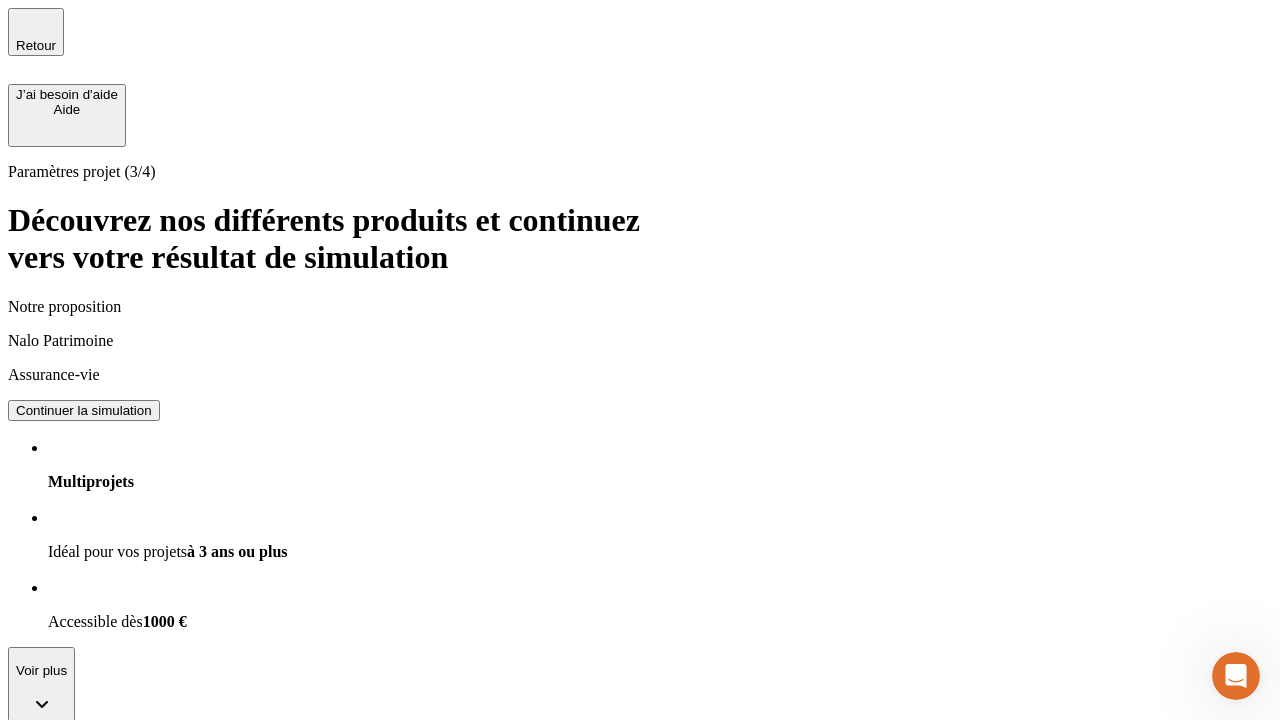 click on "Continuer la simulation" at bounding box center (84, 410) 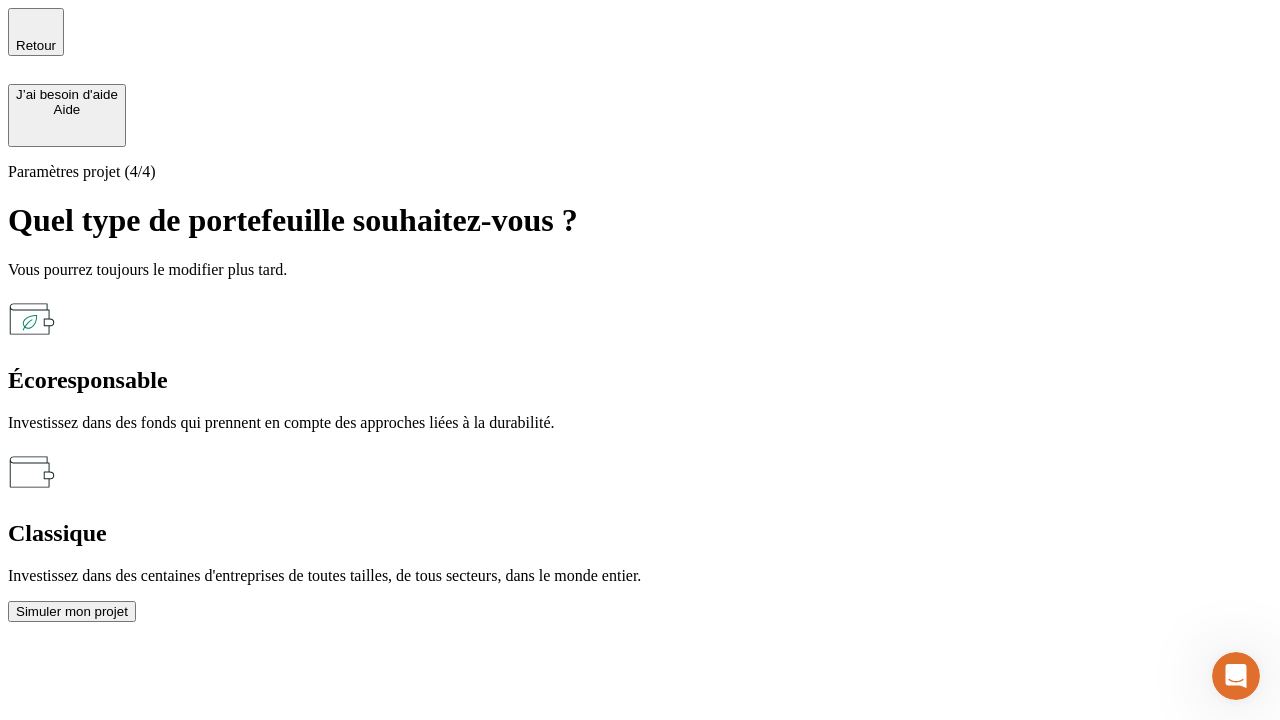 click on "Écoresponsable" at bounding box center [640, 380] 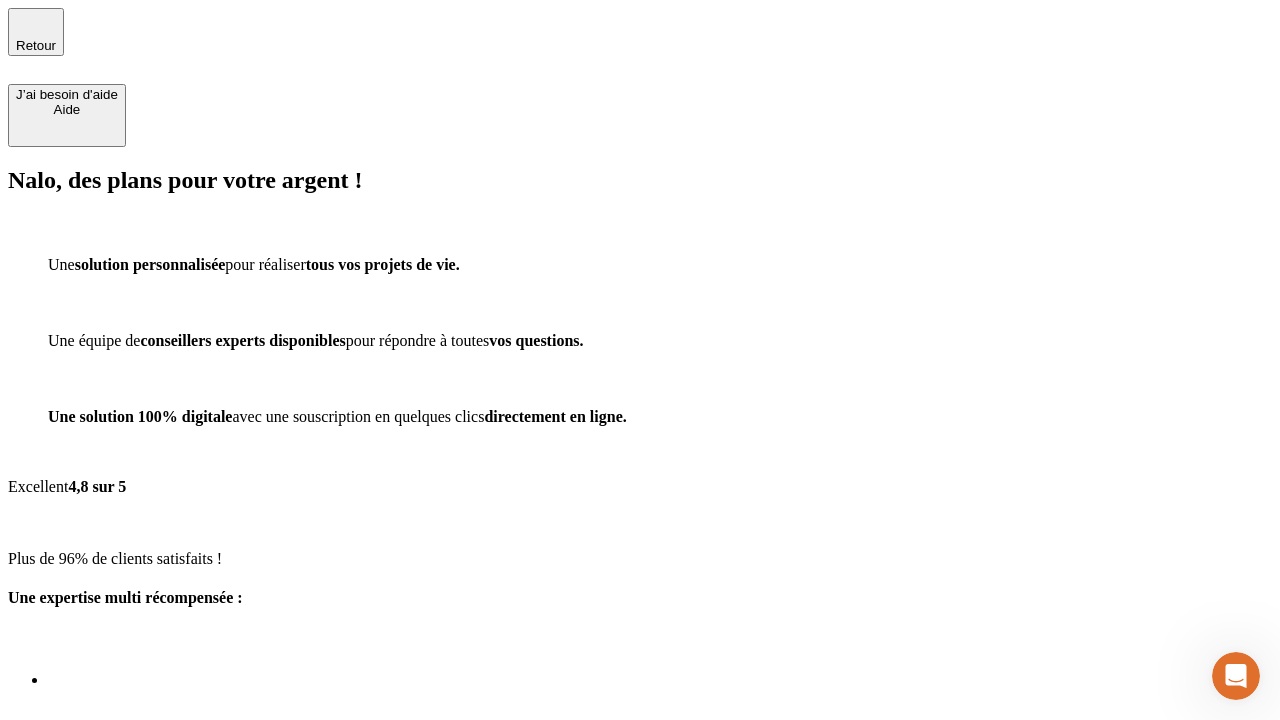 click at bounding box center (640, 830) 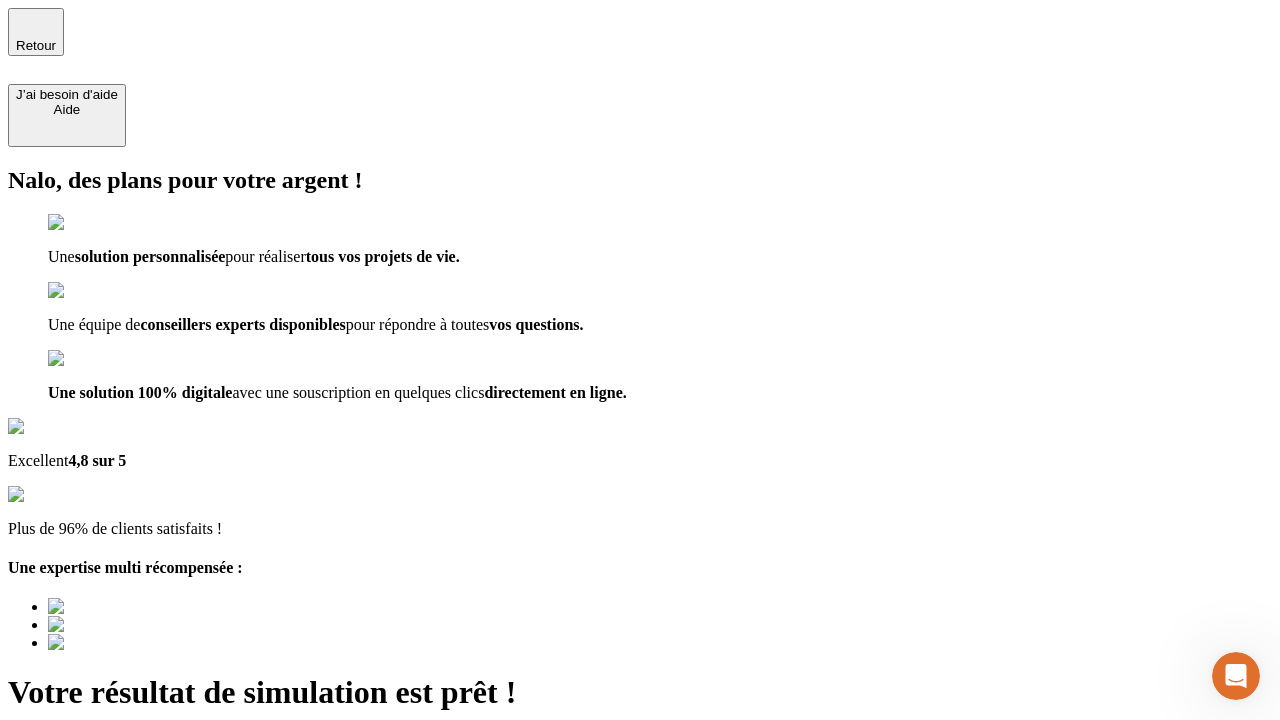 click on "Découvrir ma simulation" at bounding box center (87, 797) 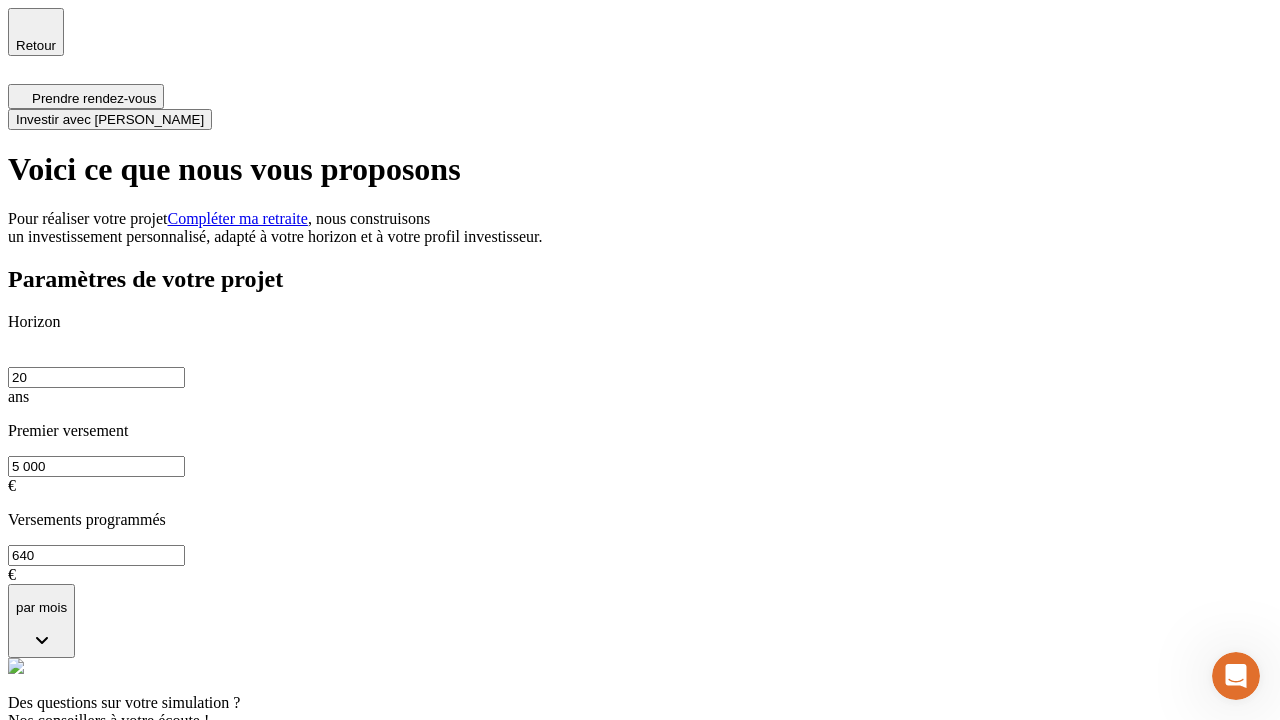 click on "Investir avec [PERSON_NAME]" at bounding box center [110, 119] 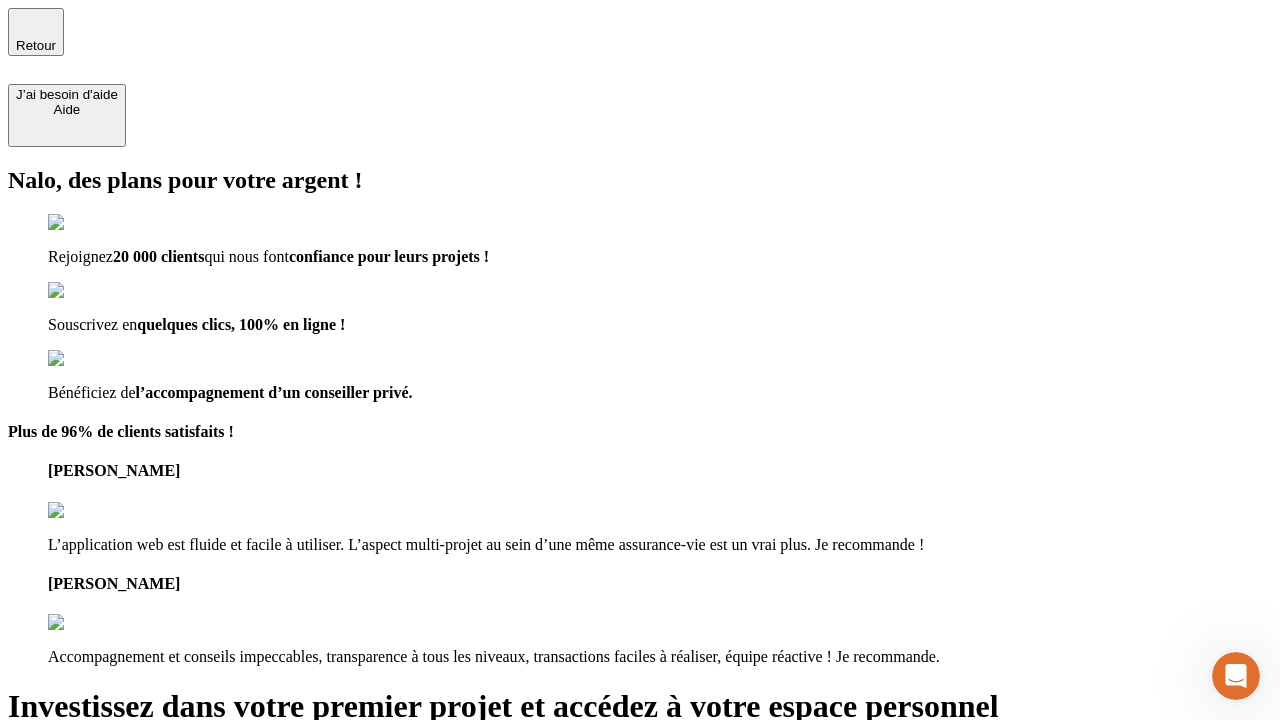 type on "[EMAIL_ADDRESS][DOMAIN_NAME]" 